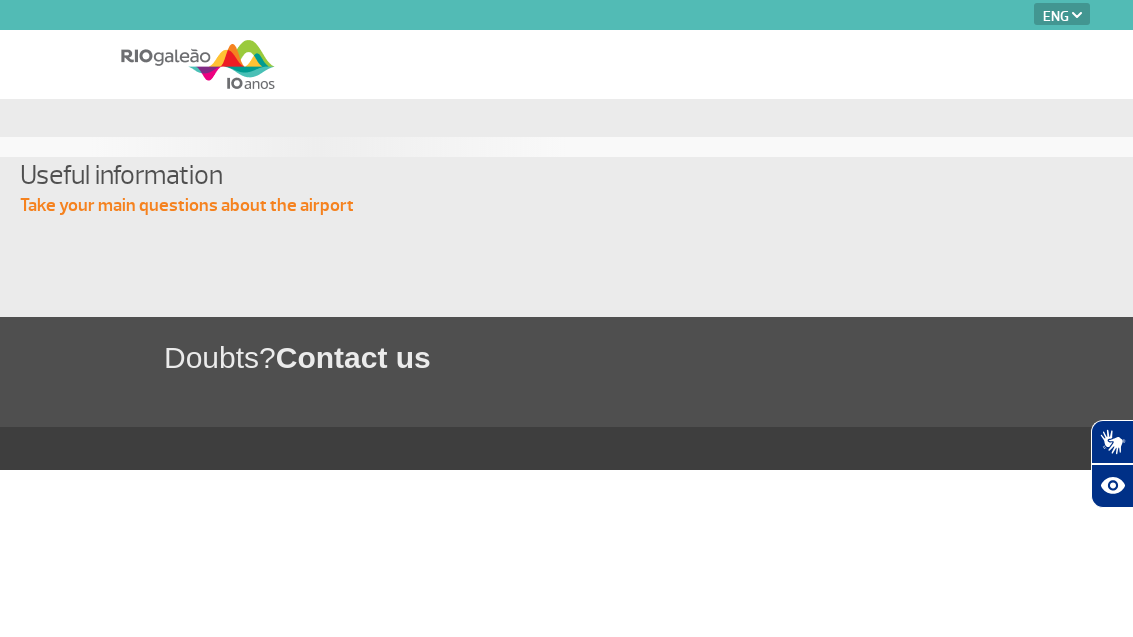 select on "en" 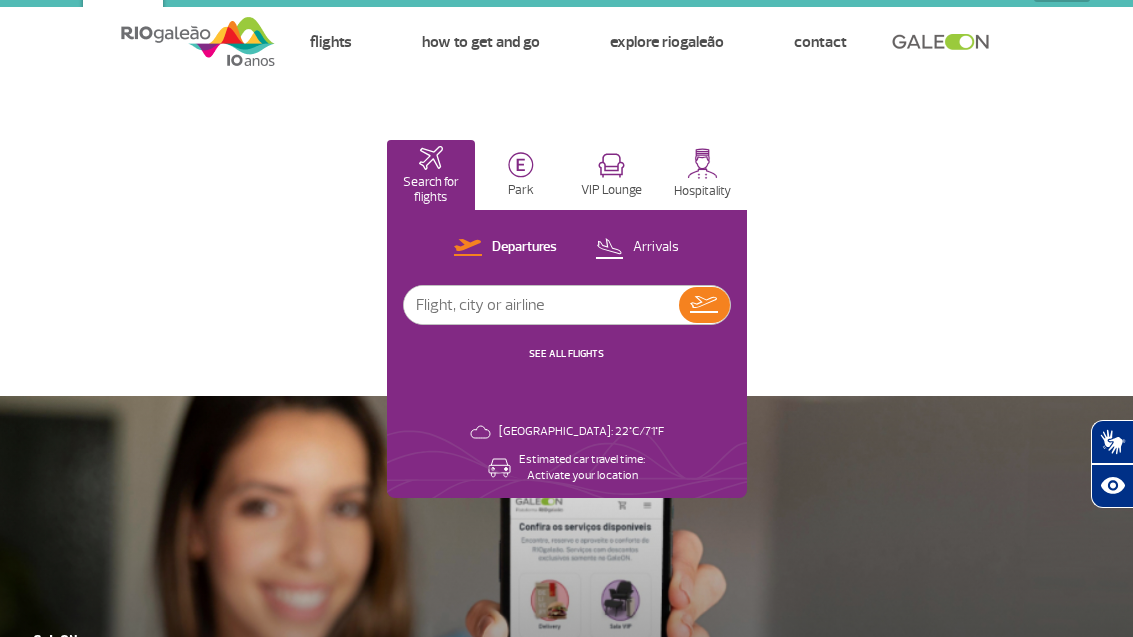 scroll, scrollTop: 24, scrollLeft: 0, axis: vertical 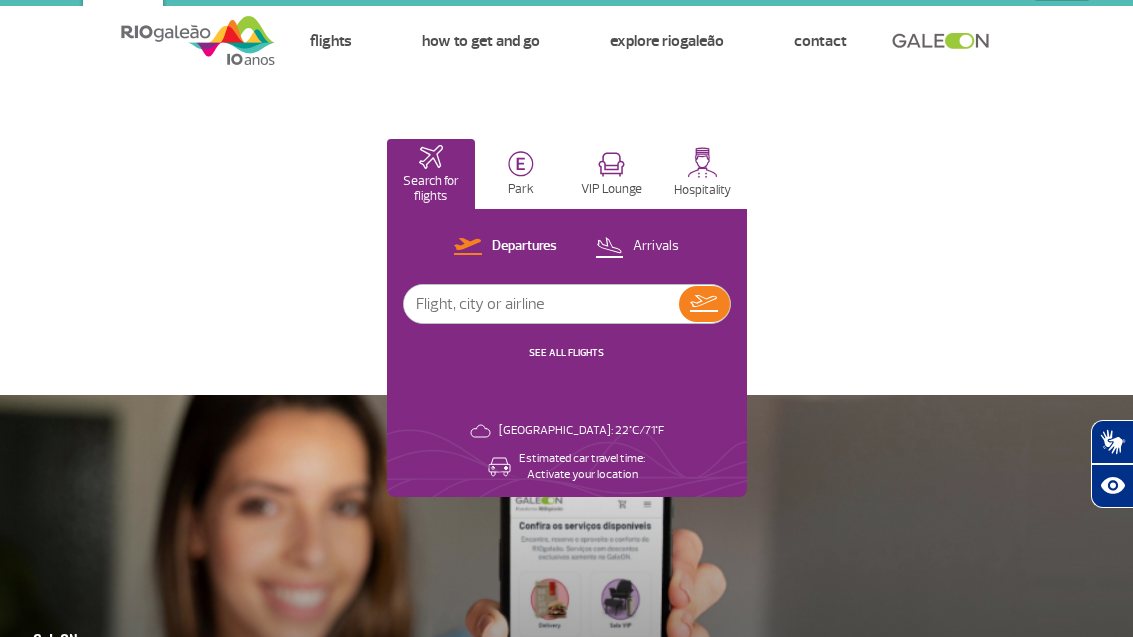 click at bounding box center (541, 304) 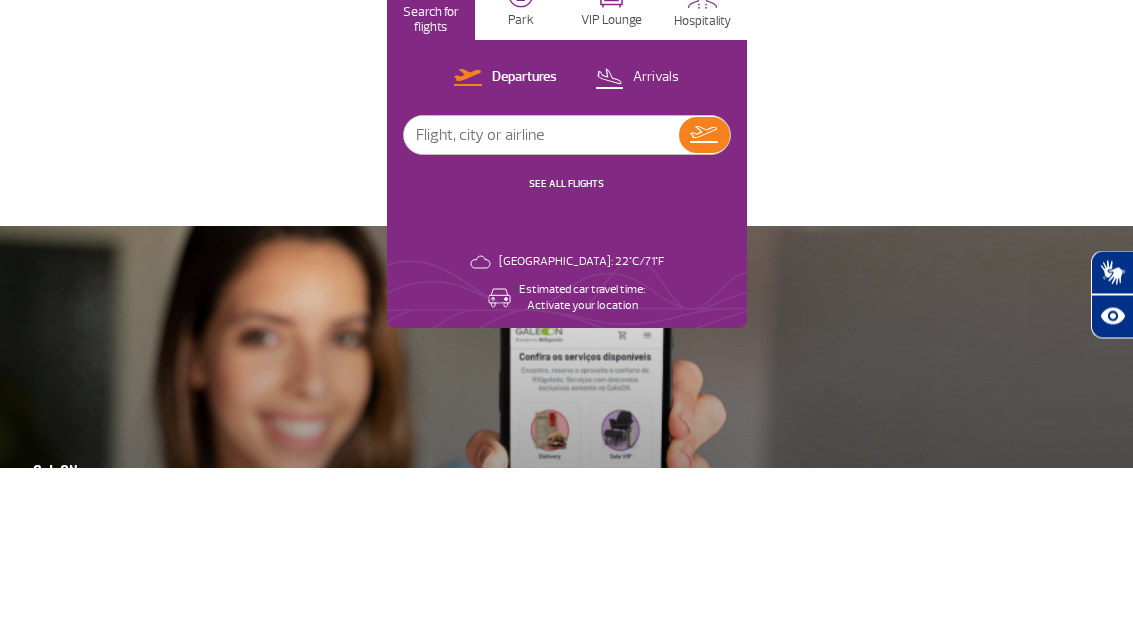 click at bounding box center (541, 305) 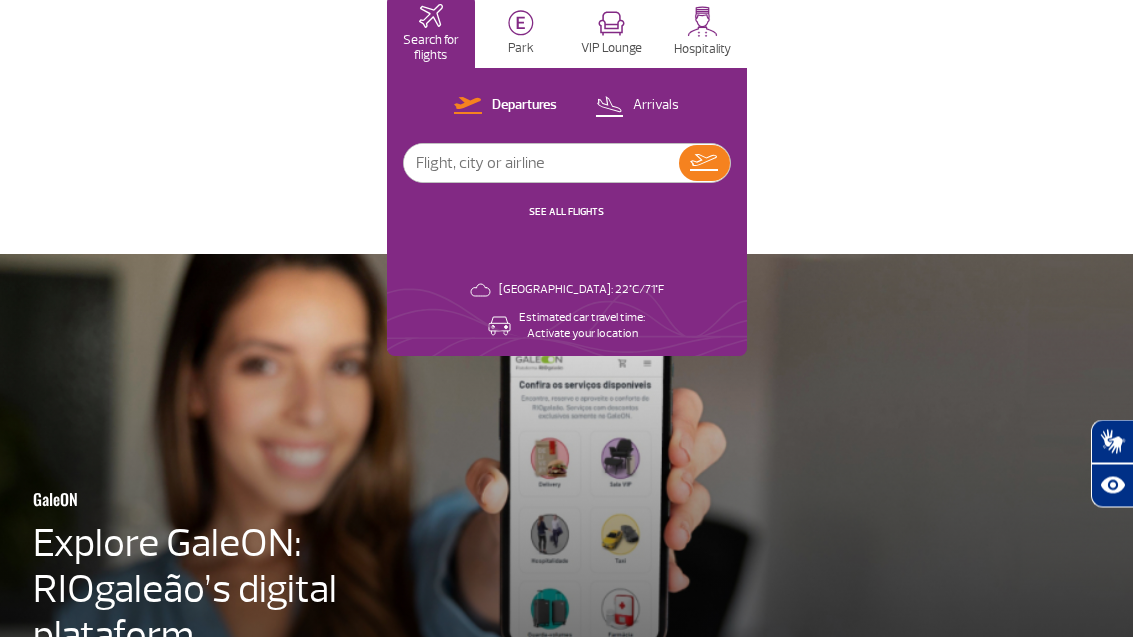 scroll, scrollTop: 0, scrollLeft: 0, axis: both 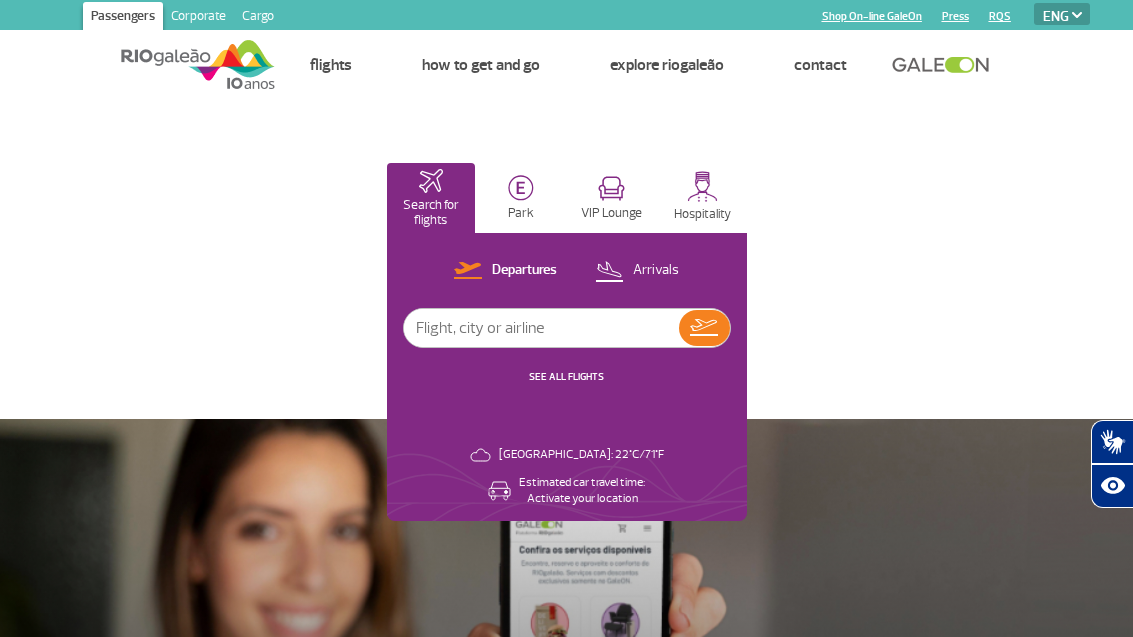 click on "SEE ALL FLIGHTS" at bounding box center (566, 376) 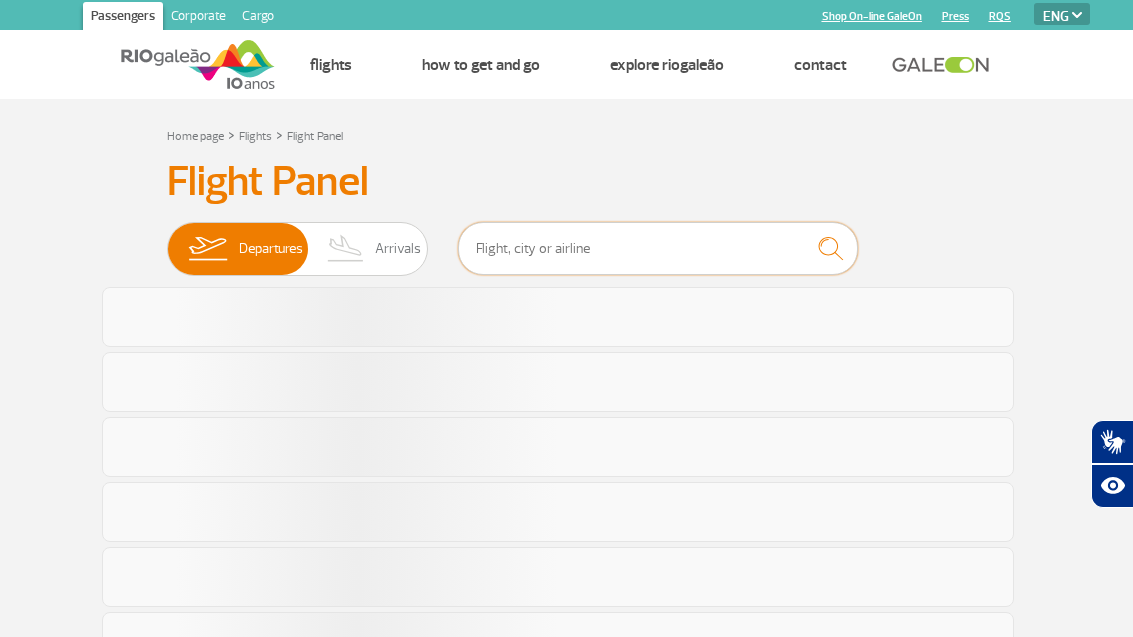 click at bounding box center (658, 248) 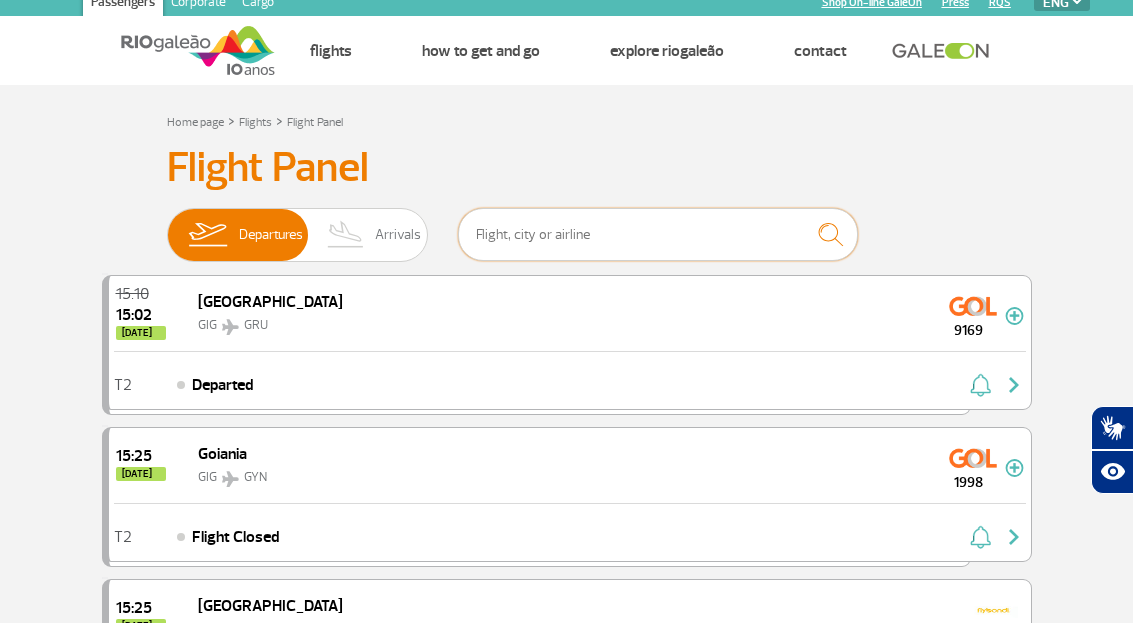 click at bounding box center (658, 248) 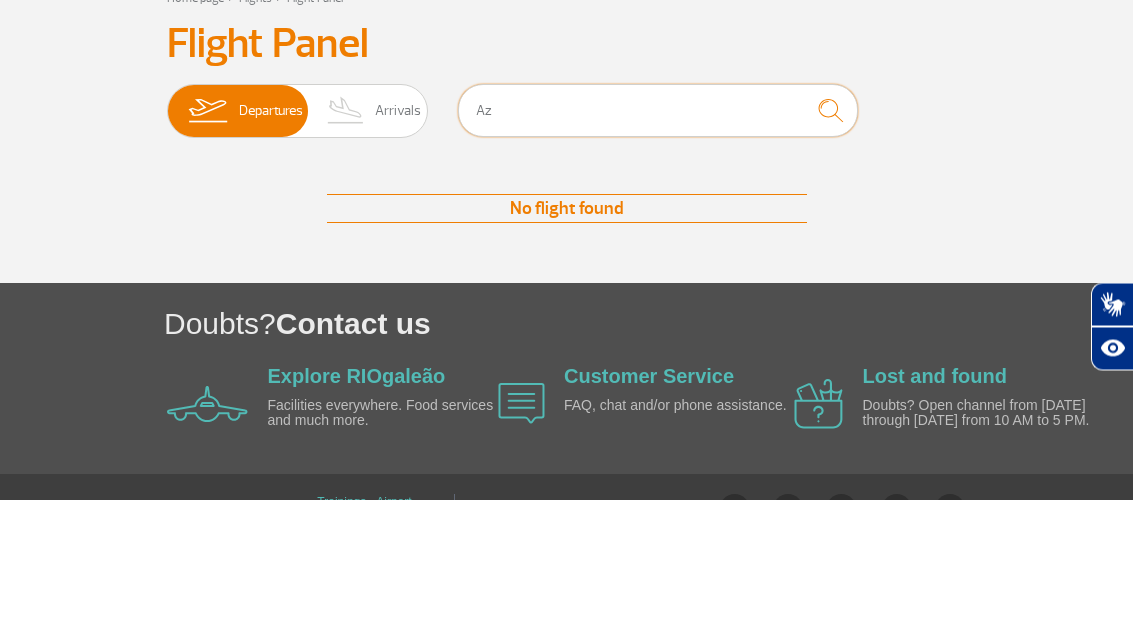 click on "Az" at bounding box center [658, 248] 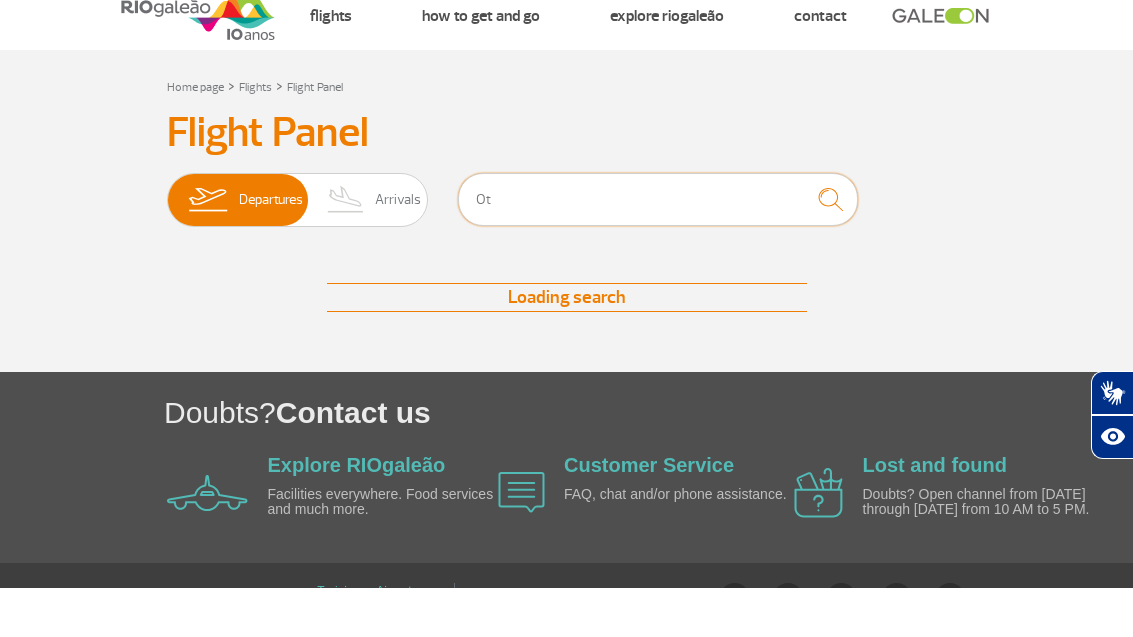 type on "O" 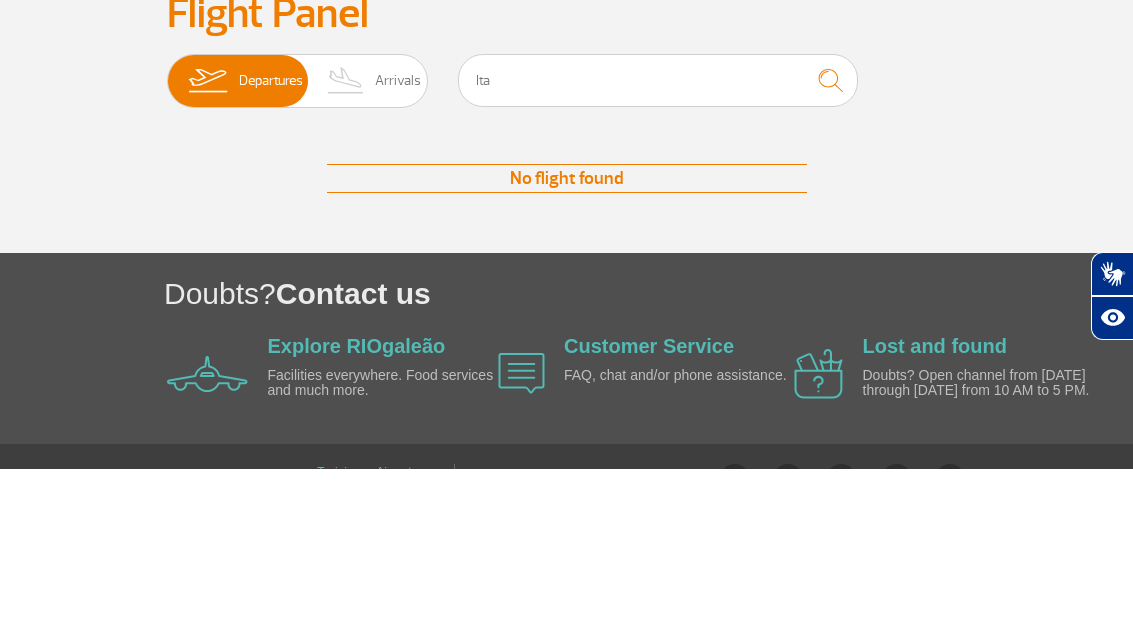 click at bounding box center [830, 248] 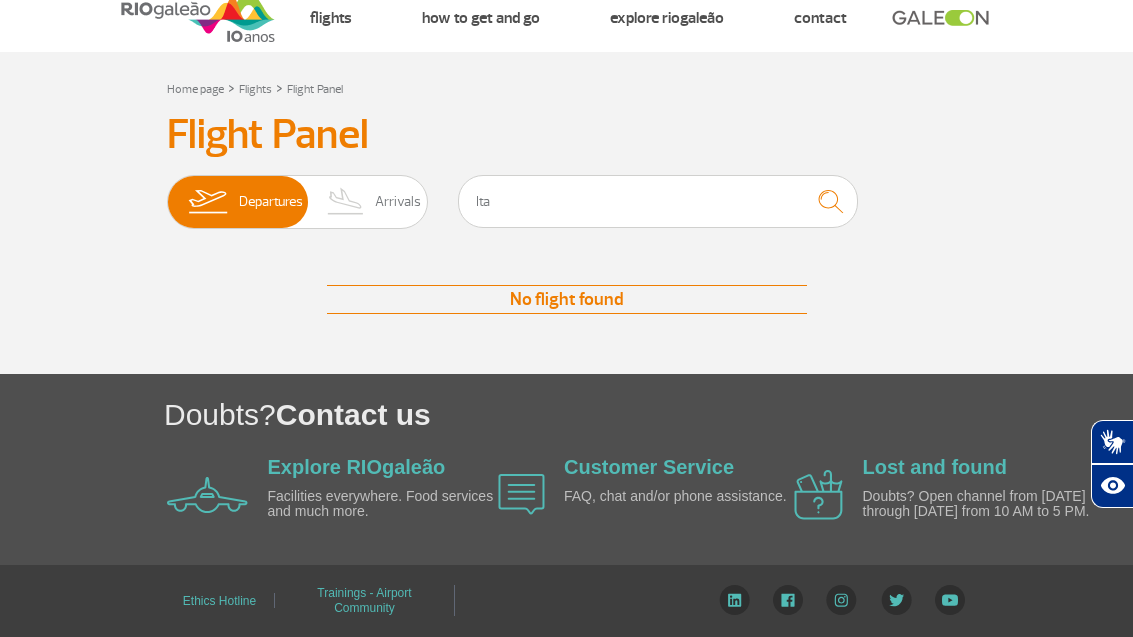 click at bounding box center [830, 201] 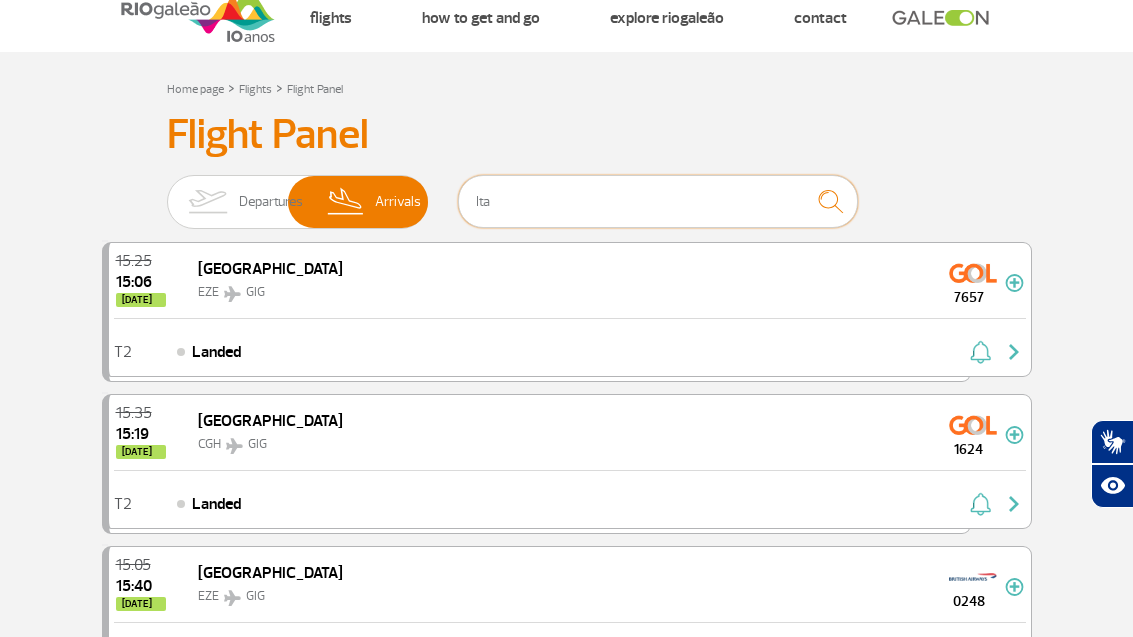 click on "Ita" at bounding box center (658, 201) 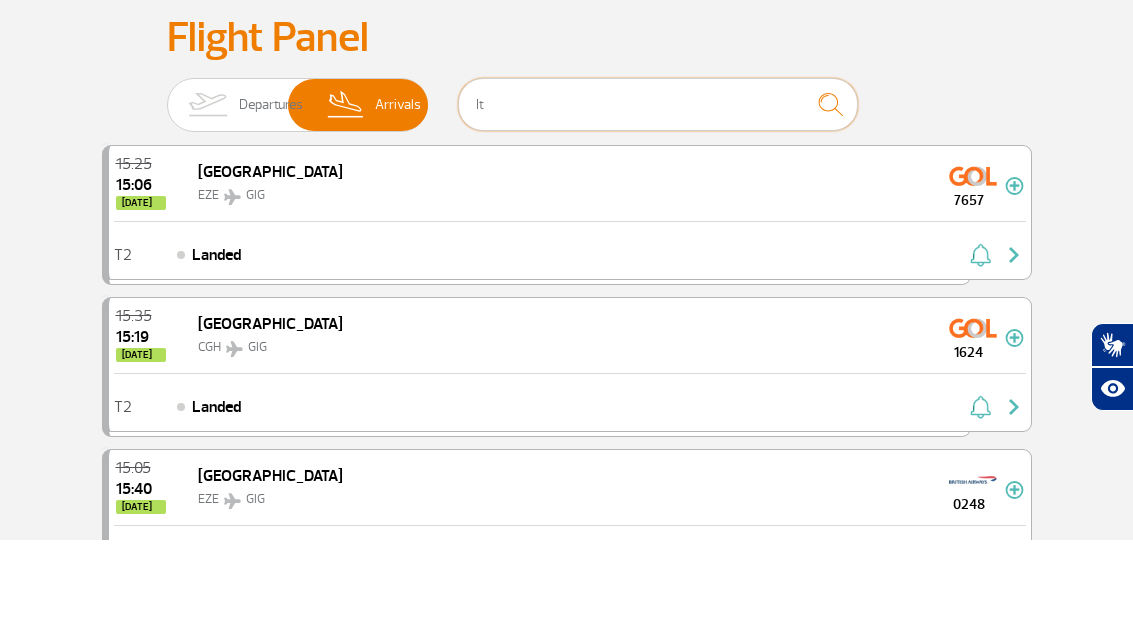 type on "I" 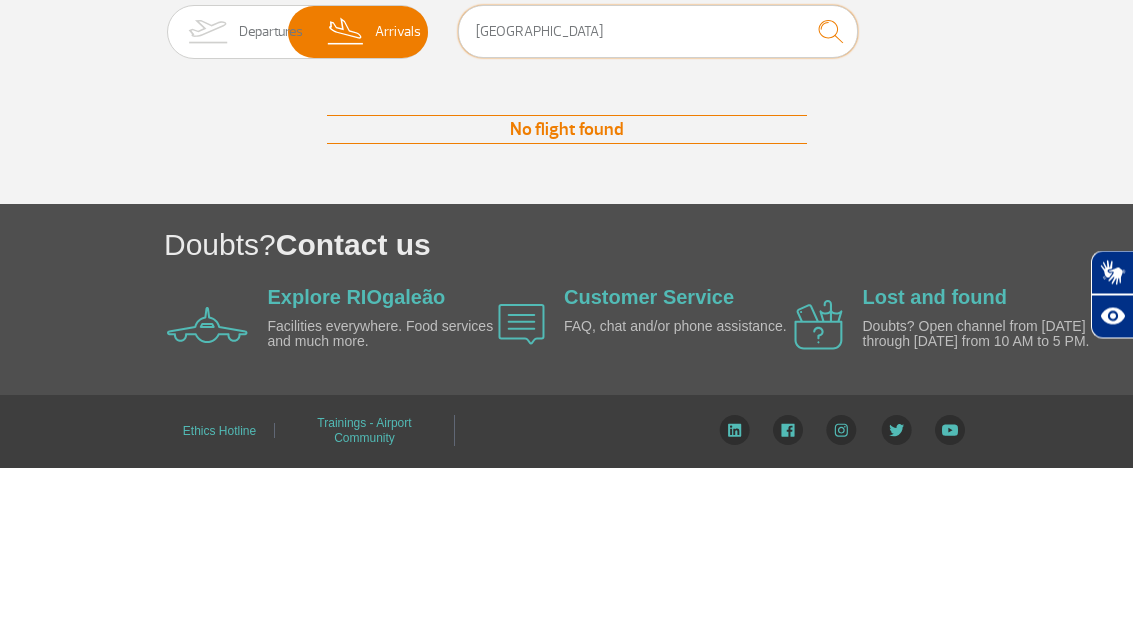 type on "[GEOGRAPHIC_DATA]" 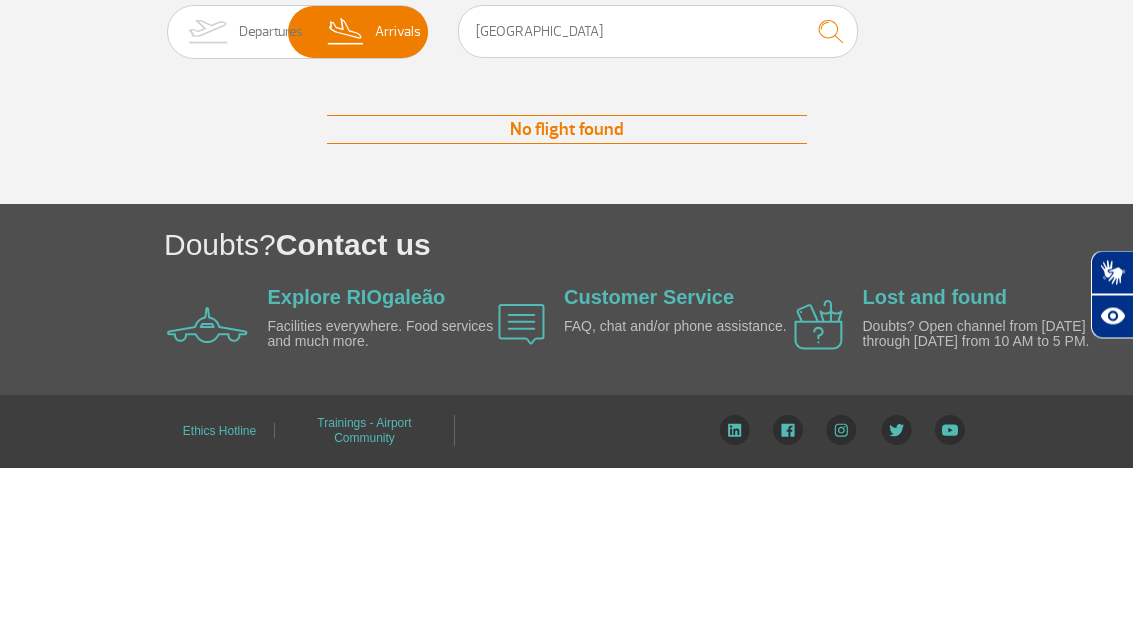 click at bounding box center (207, 202) 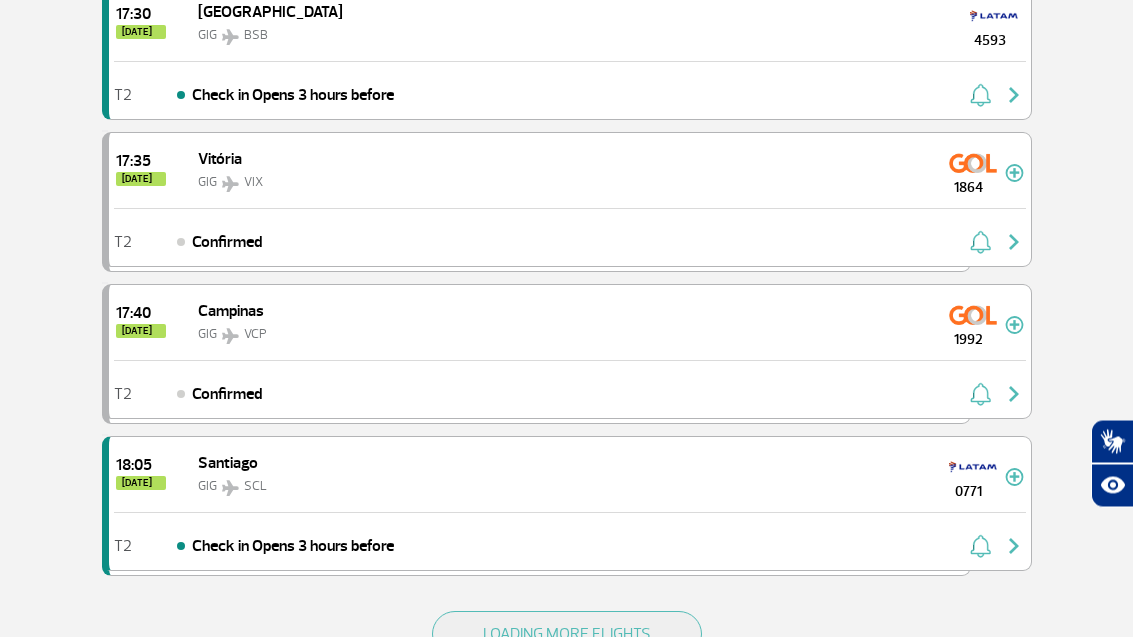 scroll, scrollTop: 2739, scrollLeft: 0, axis: vertical 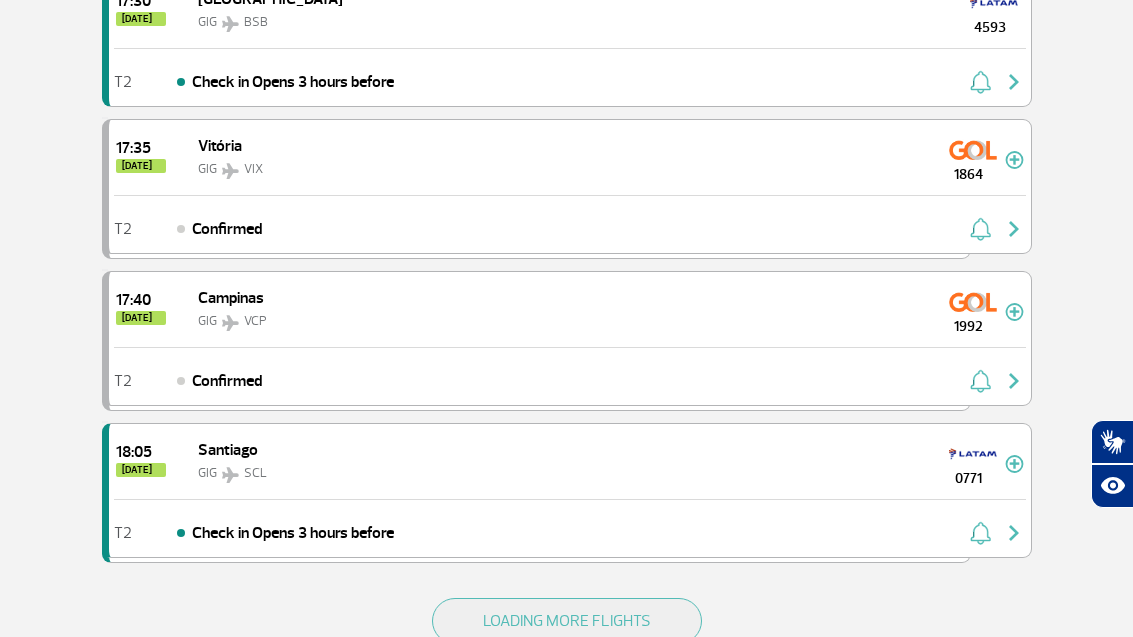click on "LOADING MORE FLIGHTS" at bounding box center (567, 621) 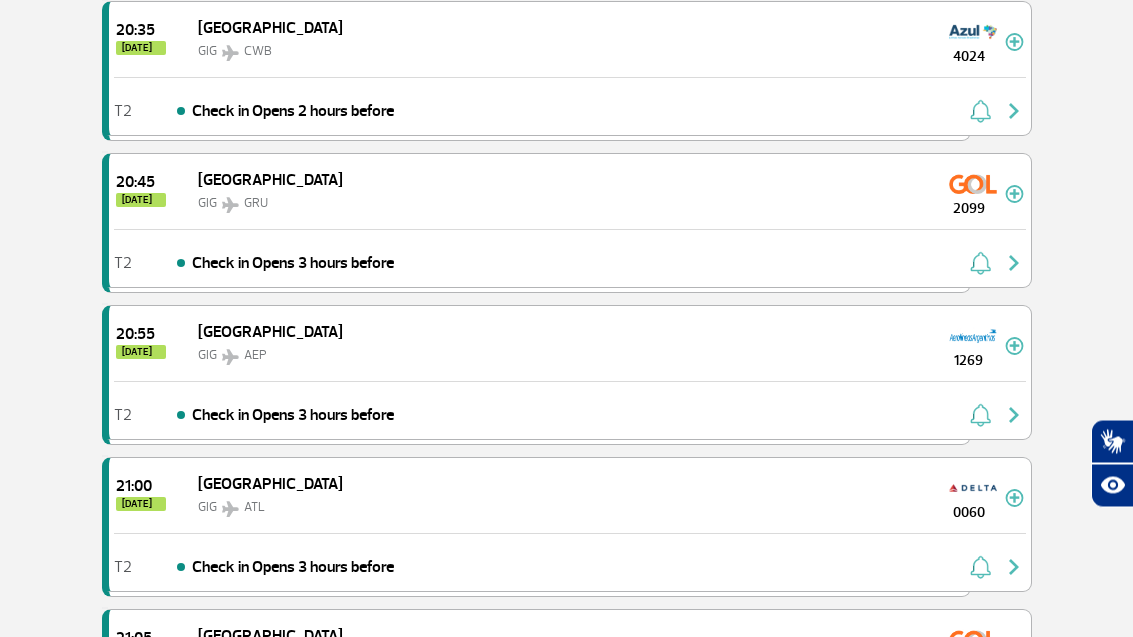 scroll, scrollTop: 5584, scrollLeft: 0, axis: vertical 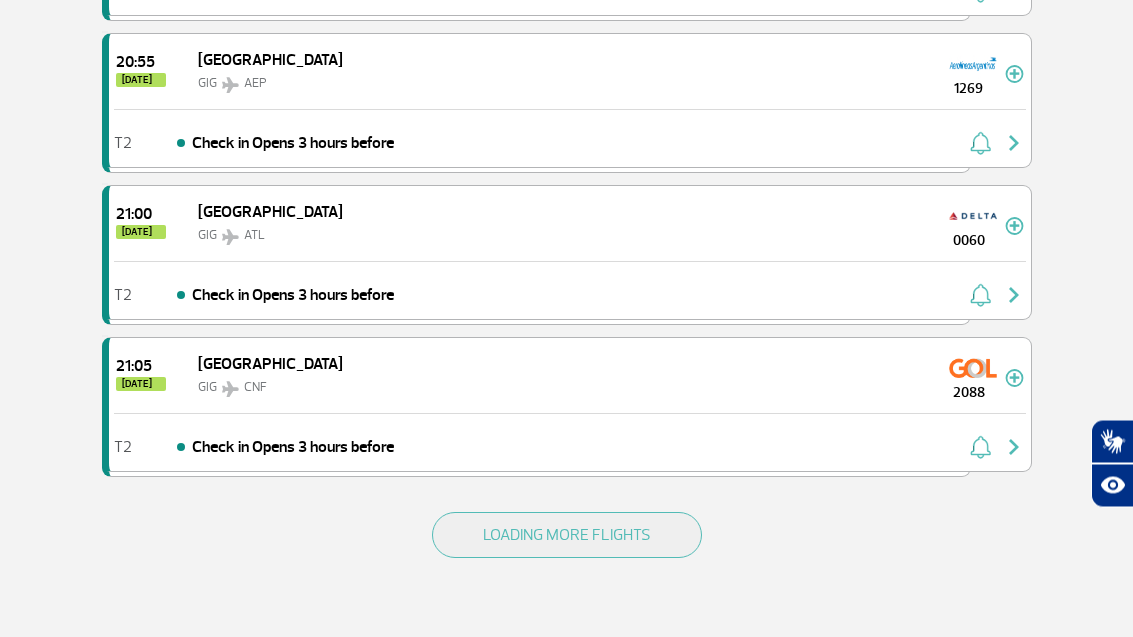 click on "LOADING MORE FLIGHTS" at bounding box center [567, 536] 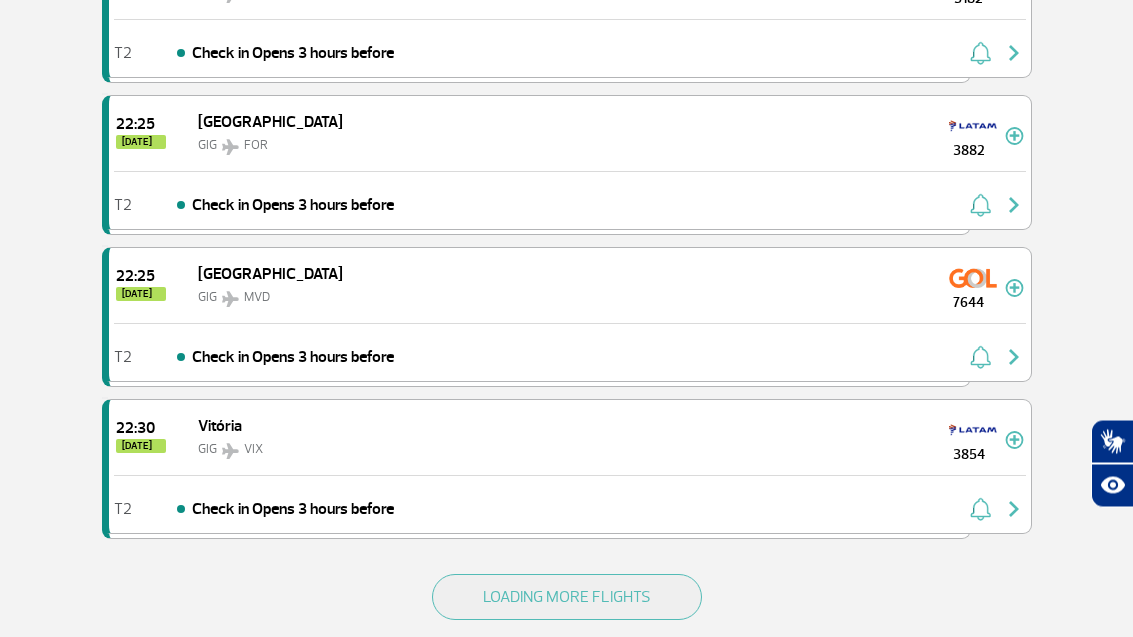 scroll, scrollTop: 8824, scrollLeft: 0, axis: vertical 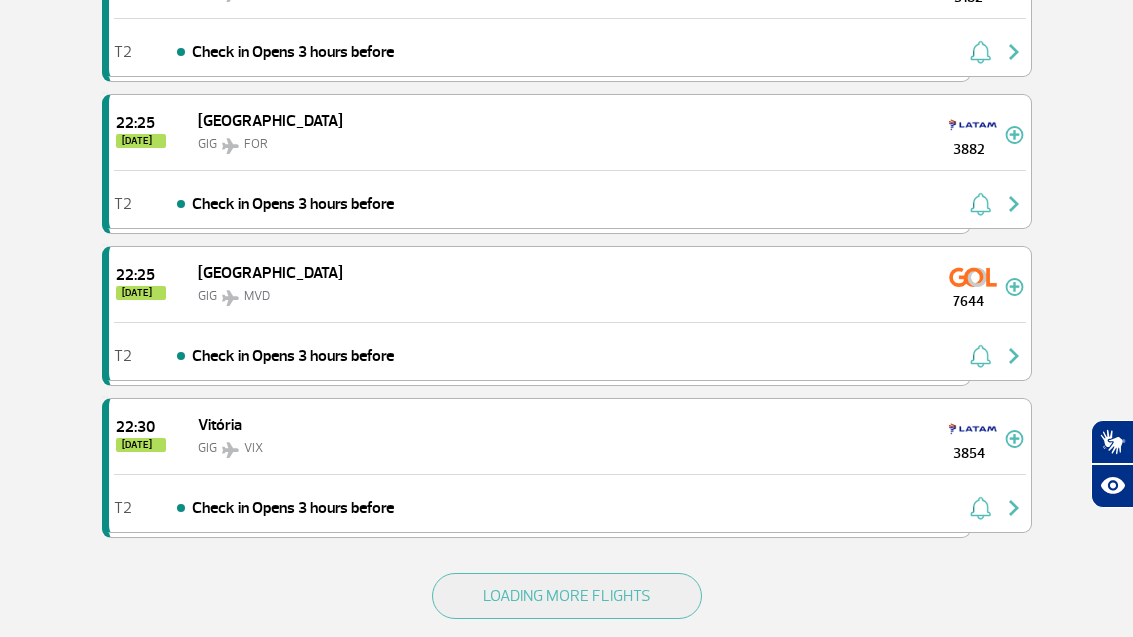 click on "LOADING MORE FLIGHTS" at bounding box center (567, 596) 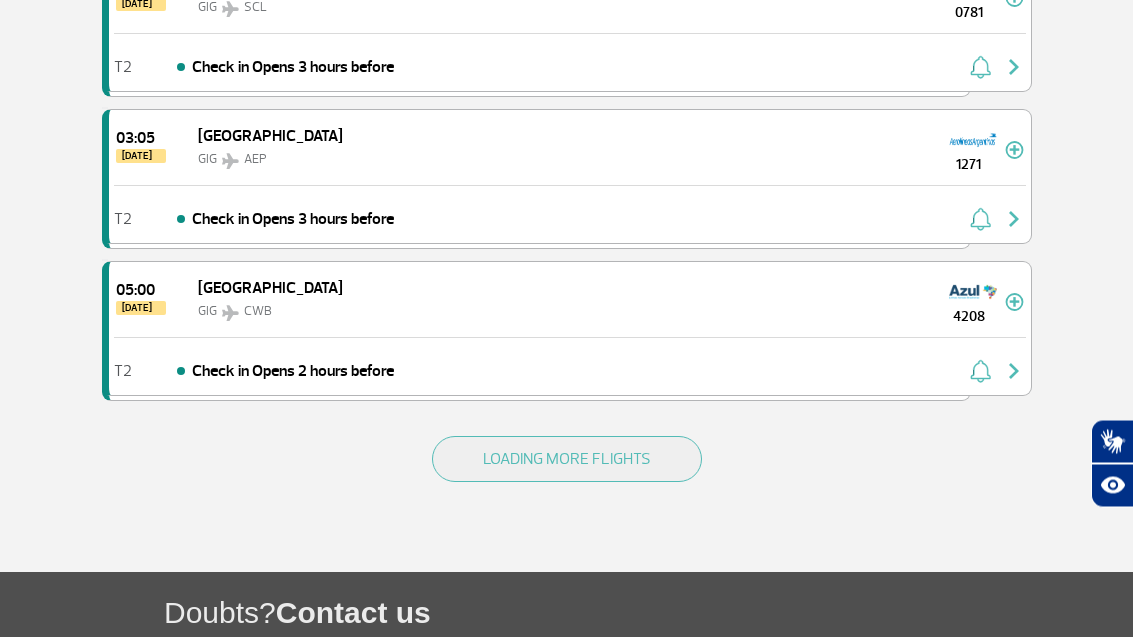 scroll, scrollTop: 11986, scrollLeft: 0, axis: vertical 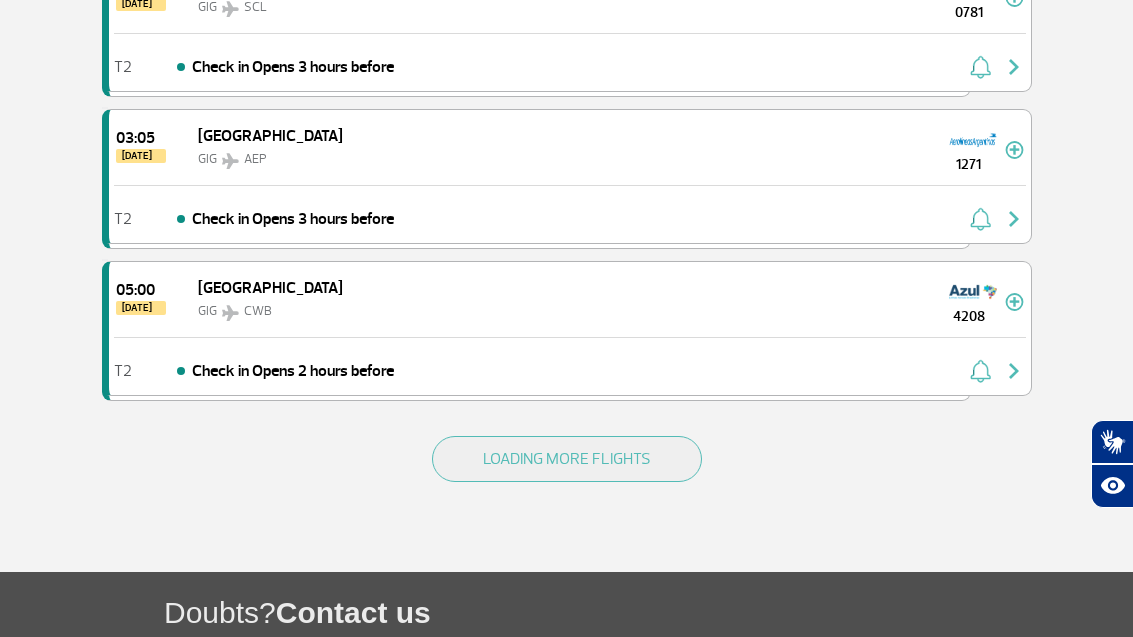click on "LOADING MORE FLIGHTS" at bounding box center [567, 459] 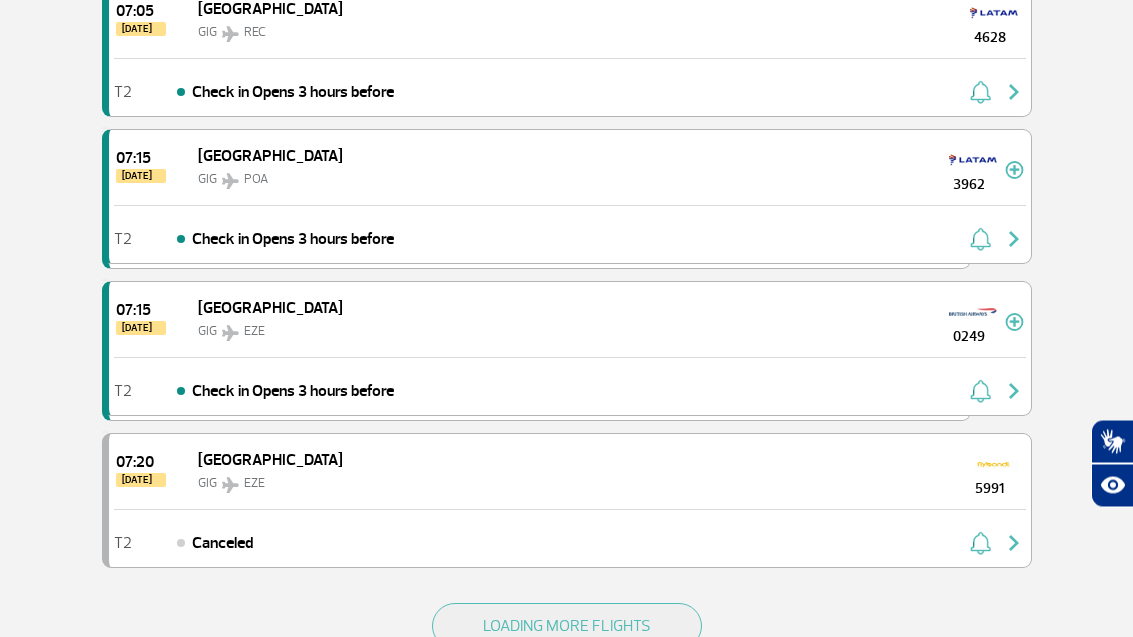 scroll, scrollTop: 14844, scrollLeft: 0, axis: vertical 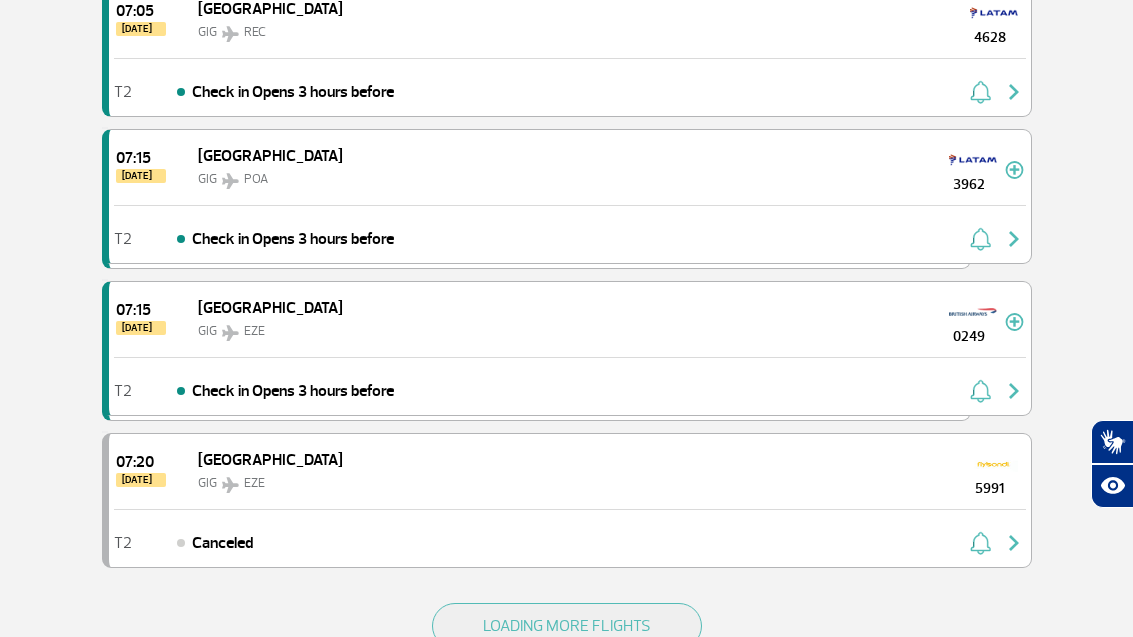 click on "LOADING MORE FLIGHTS" at bounding box center [567, 626] 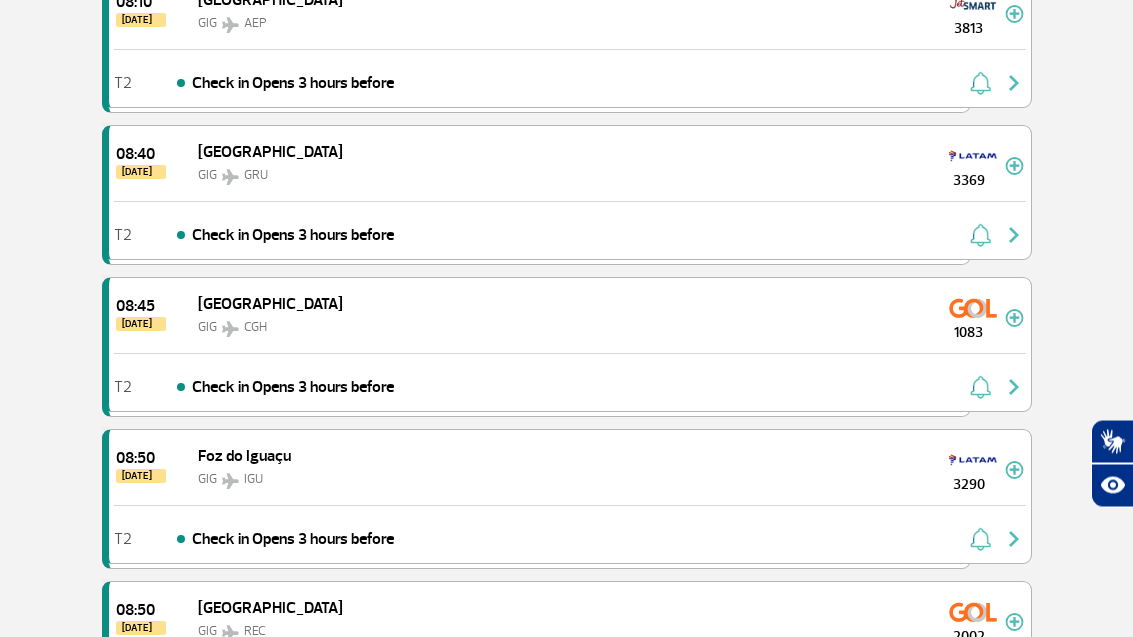 scroll, scrollTop: 17736, scrollLeft: 0, axis: vertical 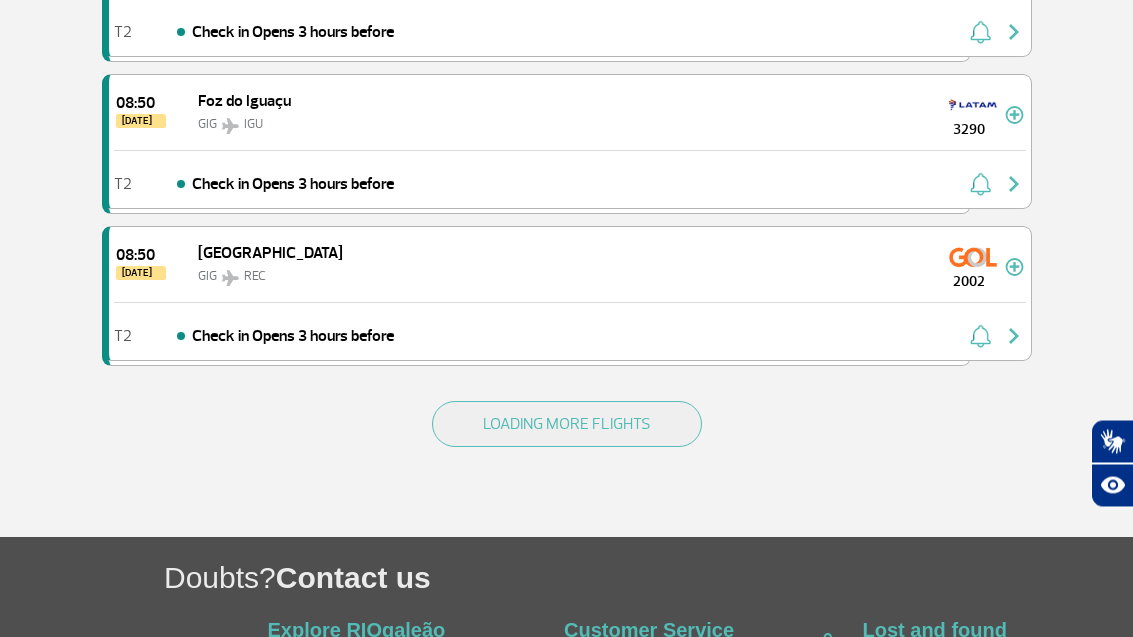 click on "LOADING MORE FLIGHTS" at bounding box center (567, 425) 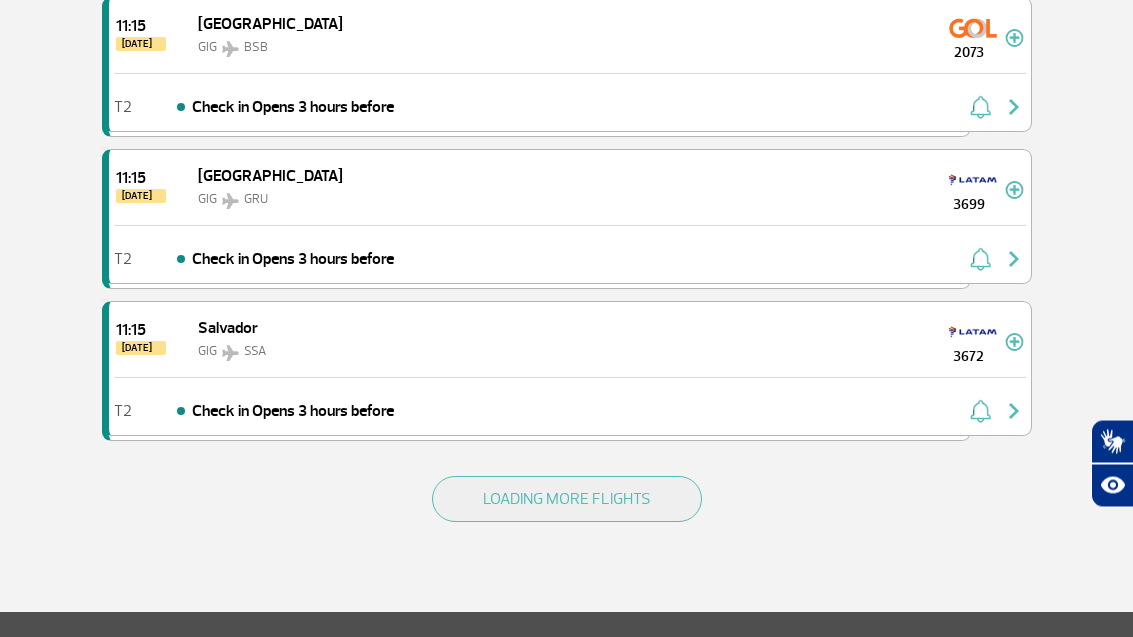 scroll, scrollTop: 21046, scrollLeft: 0, axis: vertical 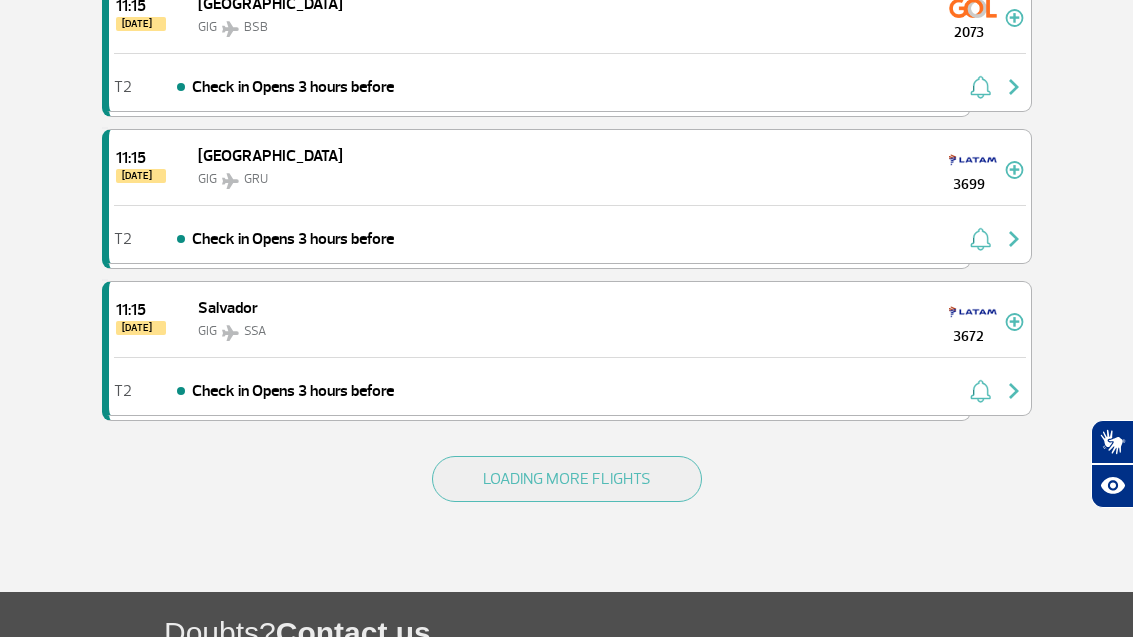 click on "LOADING MORE FLIGHTS" at bounding box center [567, 479] 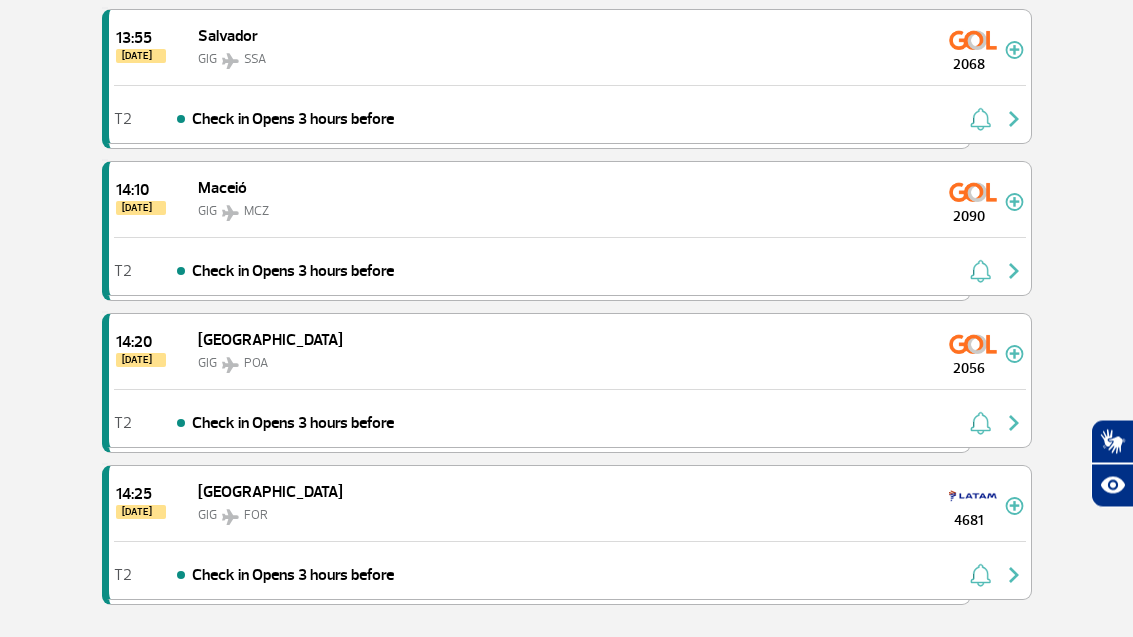scroll, scrollTop: 24231, scrollLeft: 0, axis: vertical 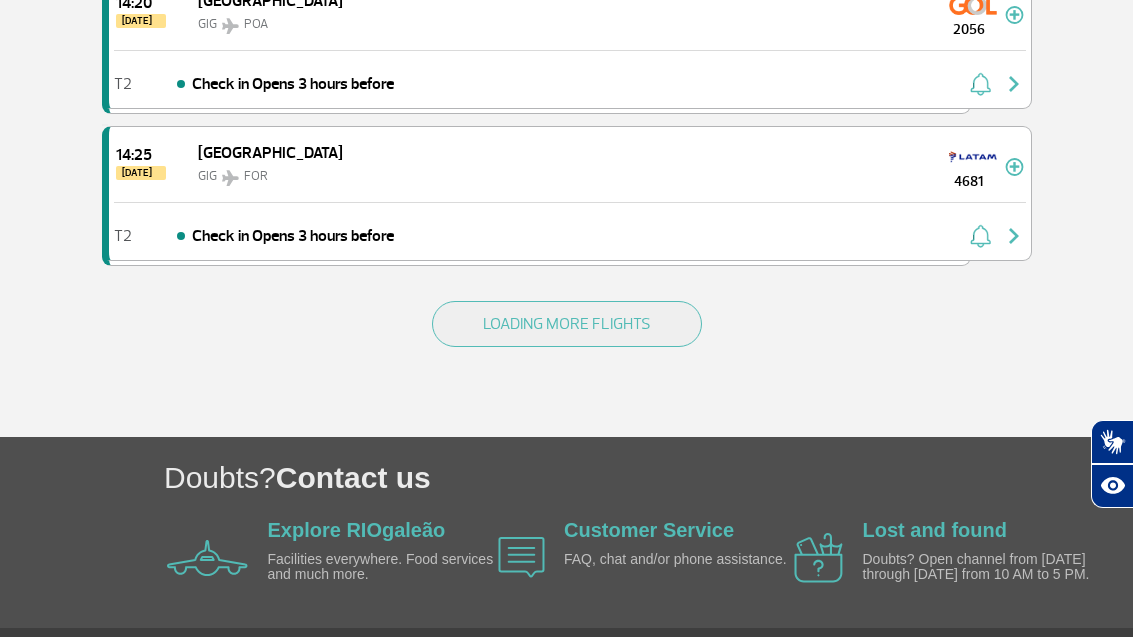 click on "LOADING MORE FLIGHTS" at bounding box center [567, 324] 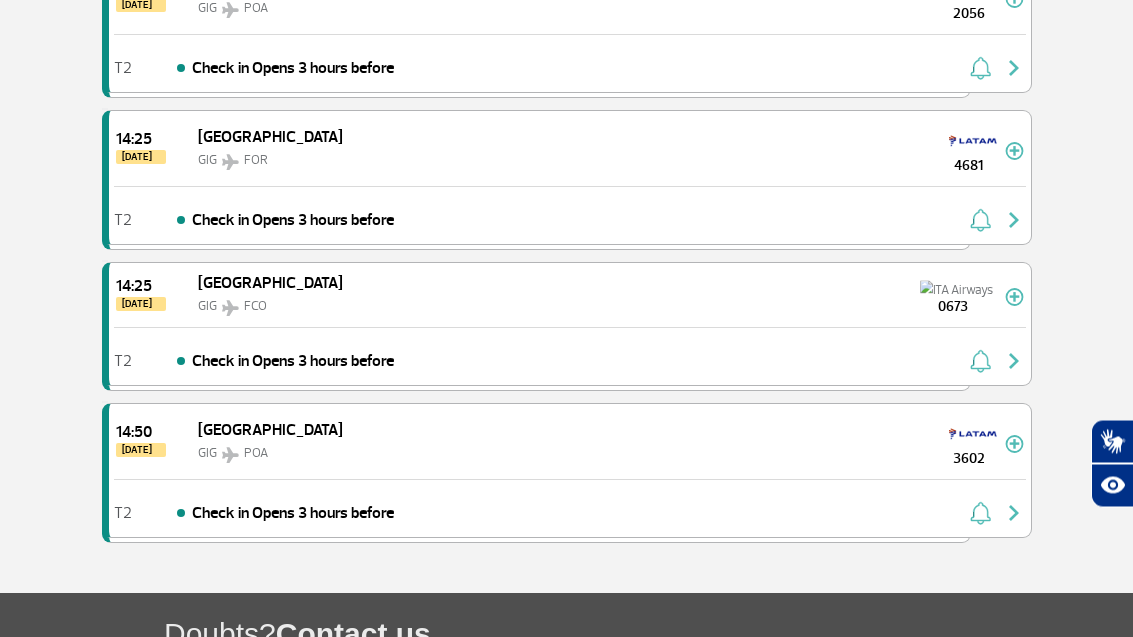 scroll, scrollTop: 24247, scrollLeft: 0, axis: vertical 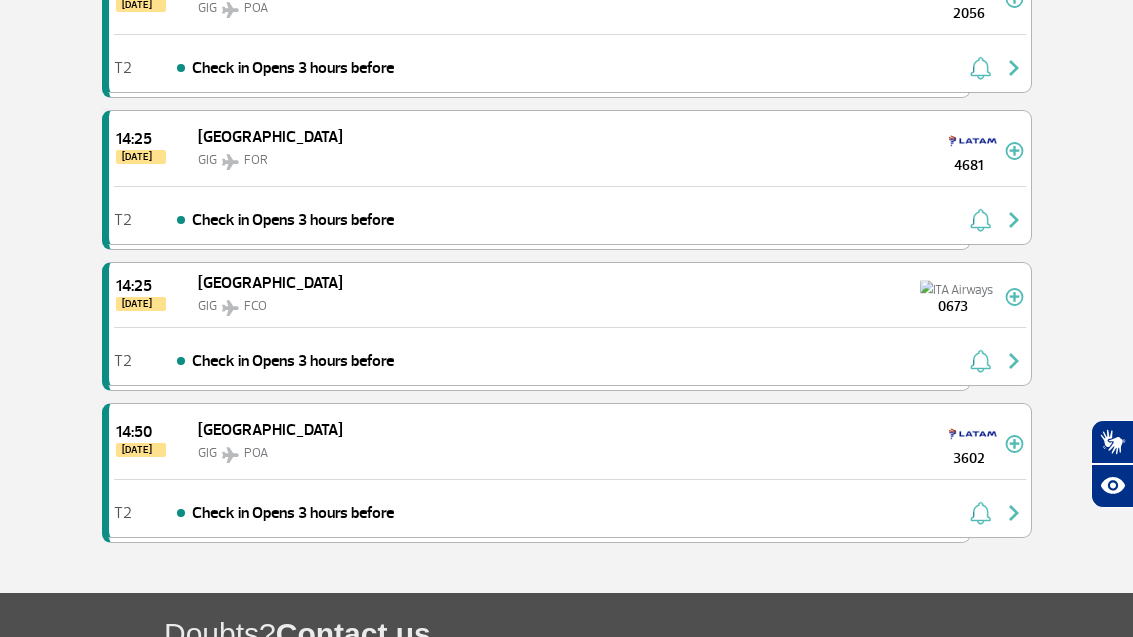 click on "Roma GIG FCO" at bounding box center [255, 294] 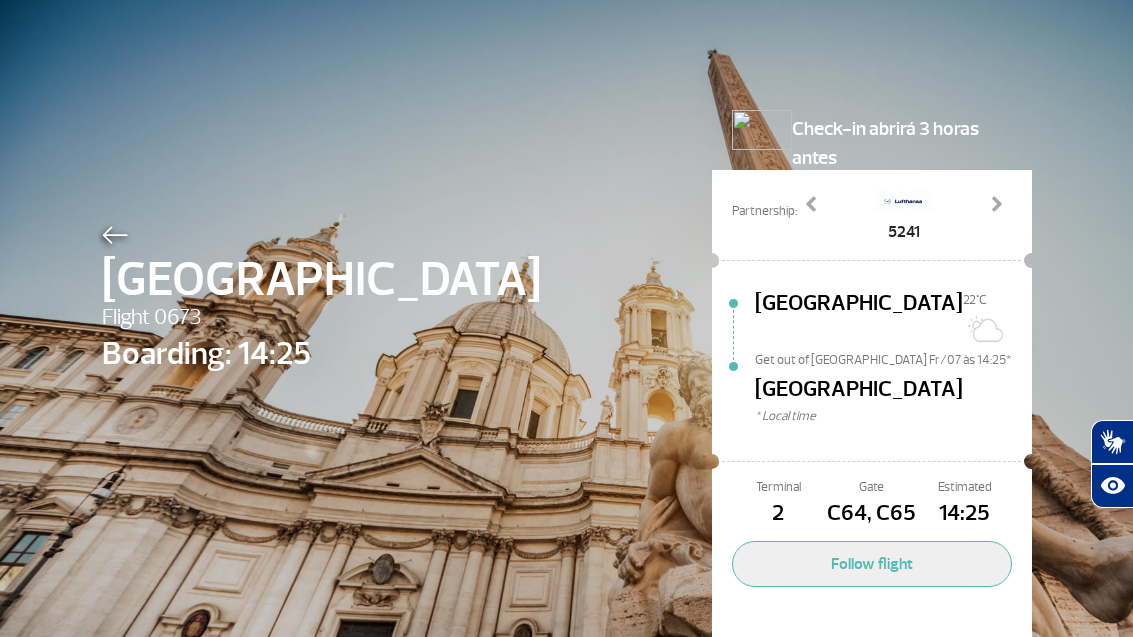 scroll, scrollTop: 0, scrollLeft: 0, axis: both 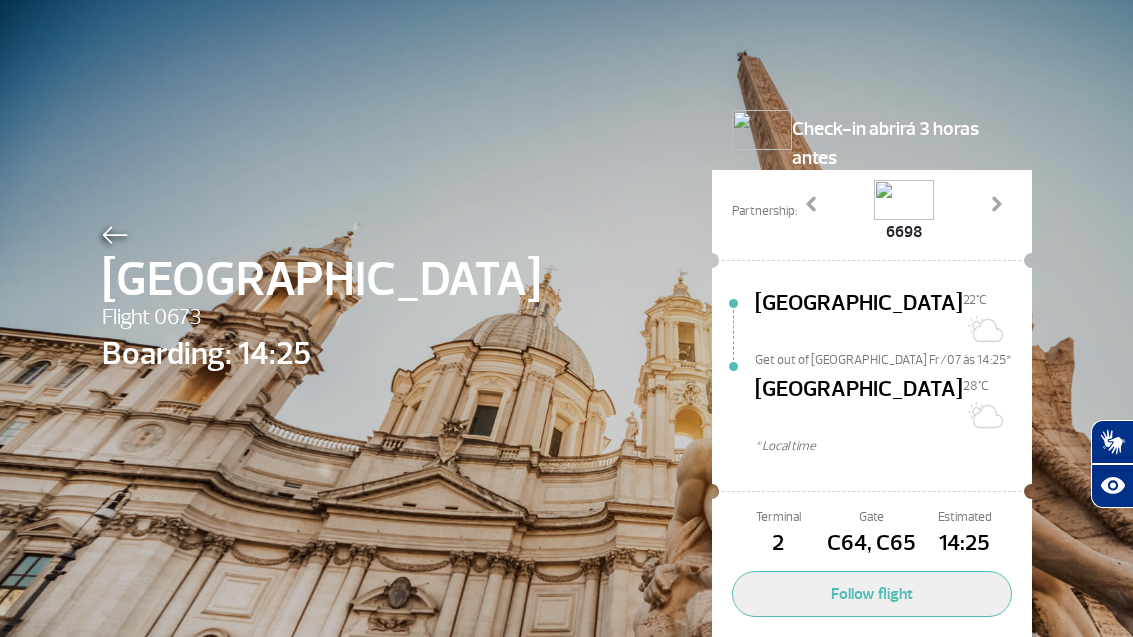 click 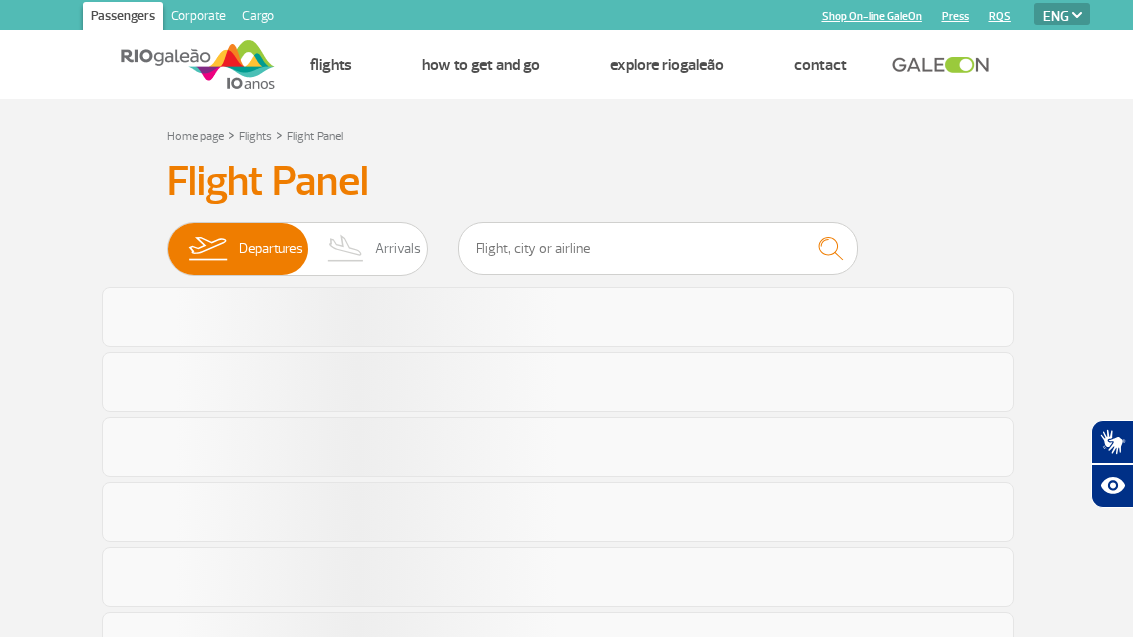 click at bounding box center (558, 382) 